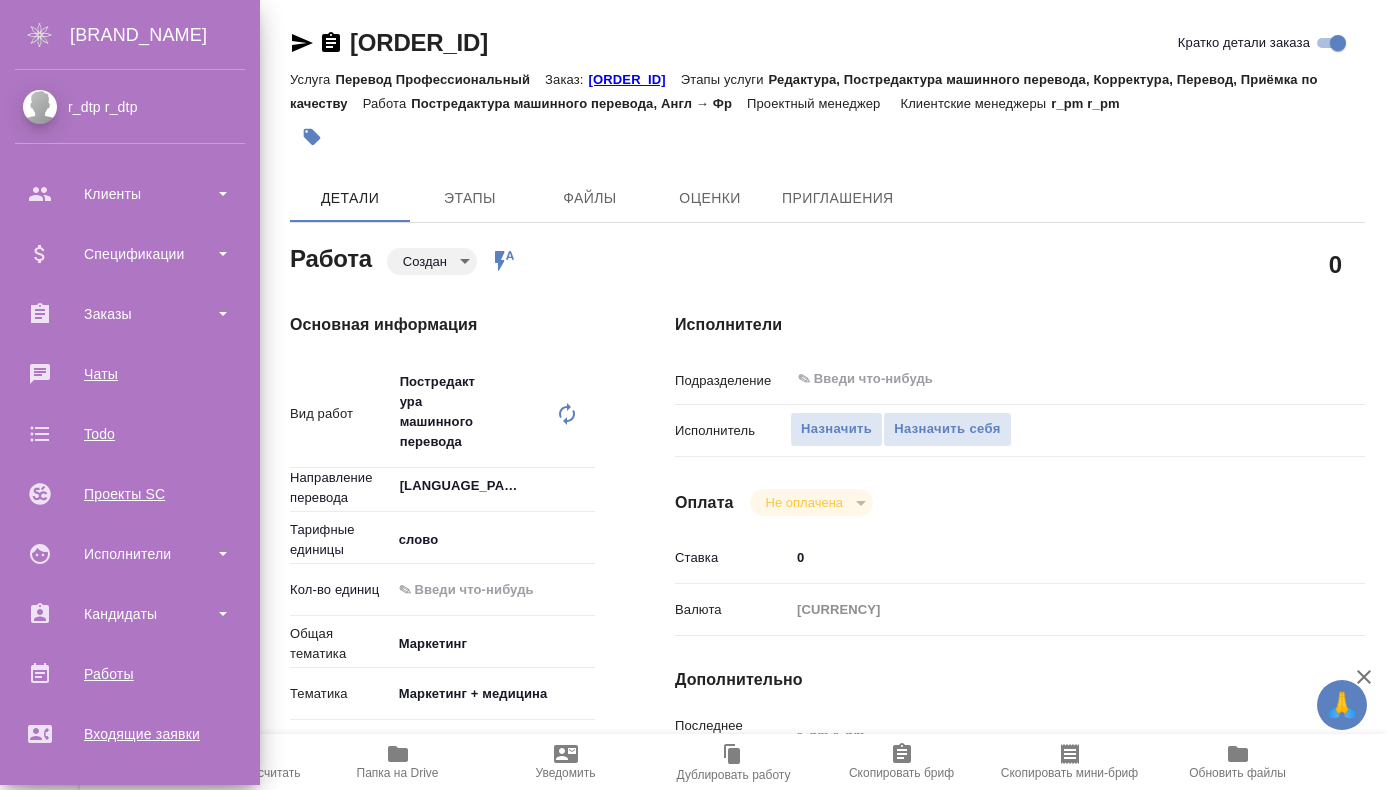 scroll, scrollTop: 0, scrollLeft: 0, axis: both 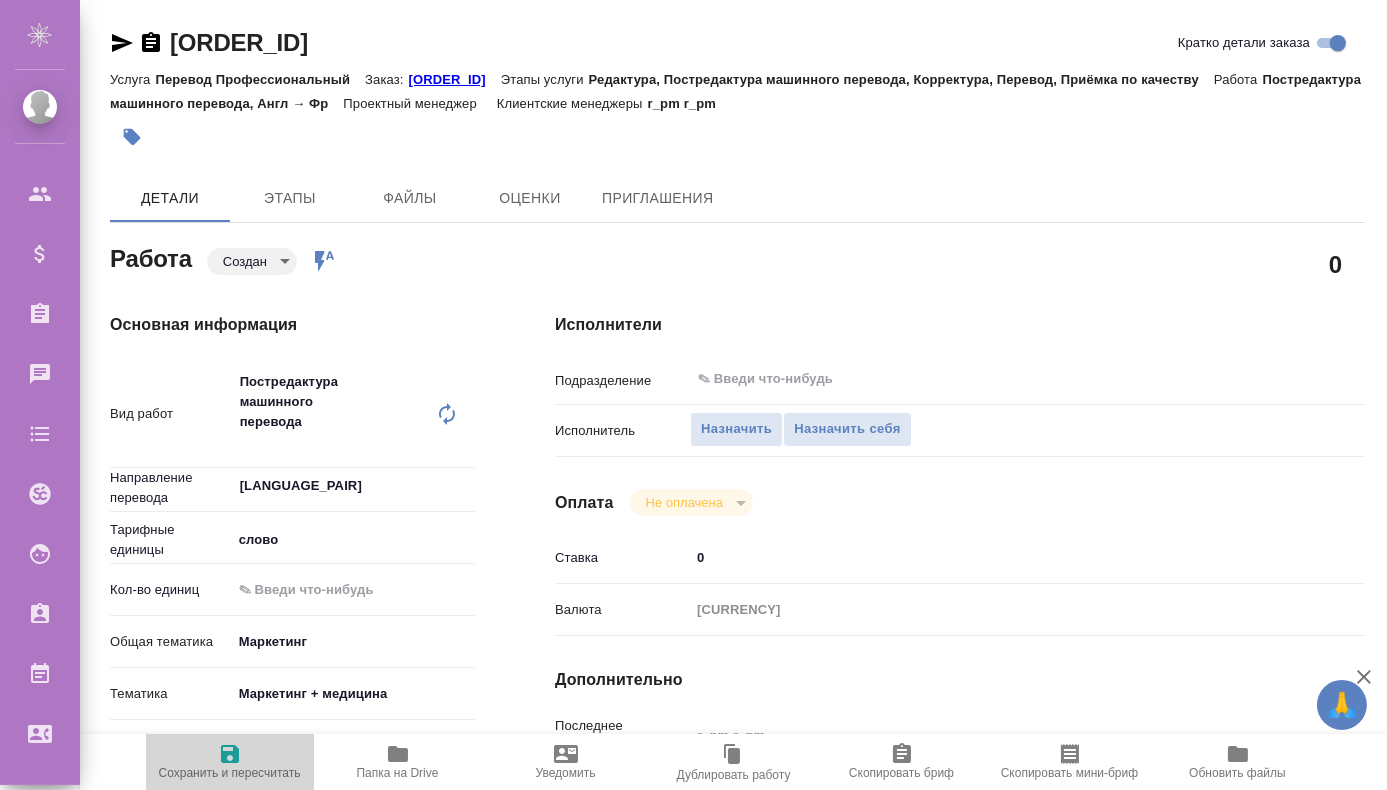 click at bounding box center [230, 754] 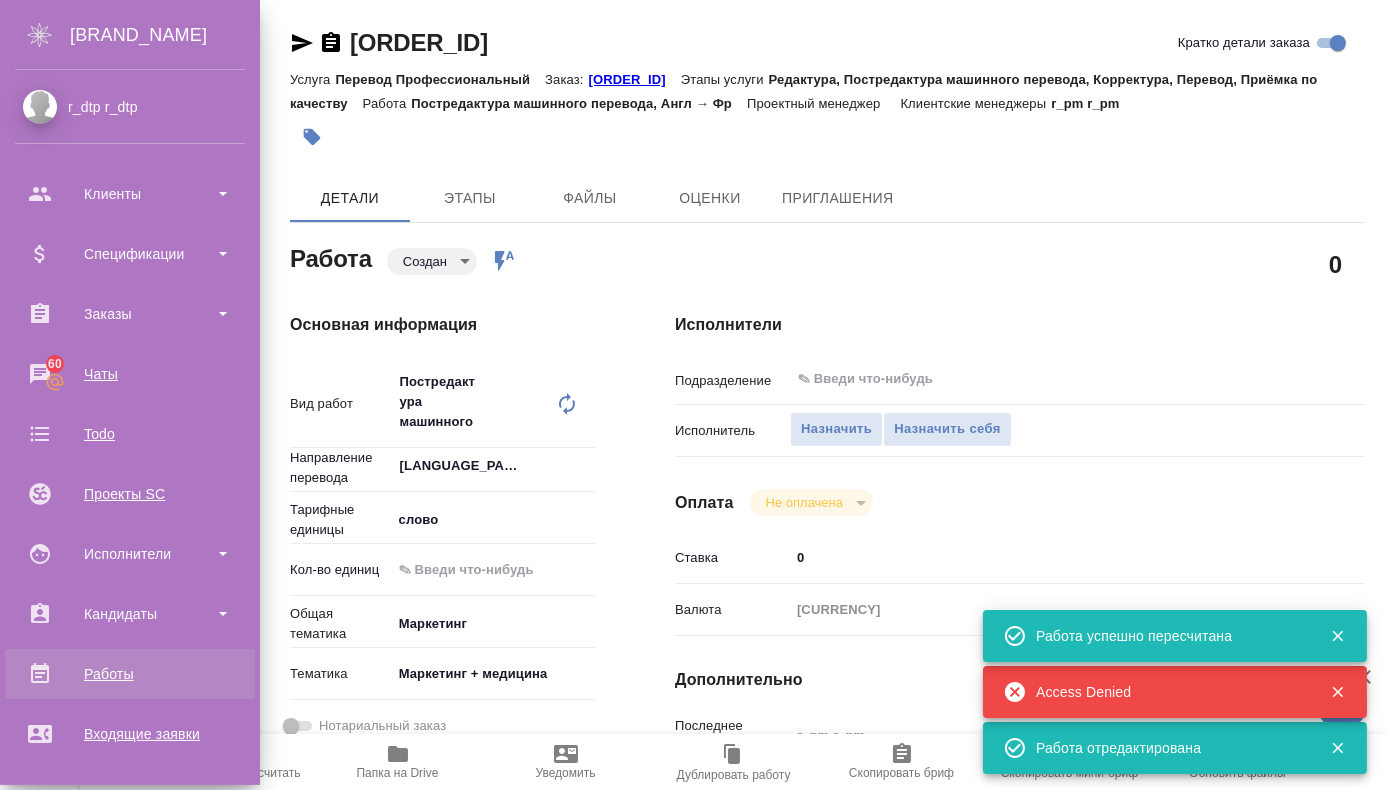 scroll, scrollTop: 304, scrollLeft: 0, axis: vertical 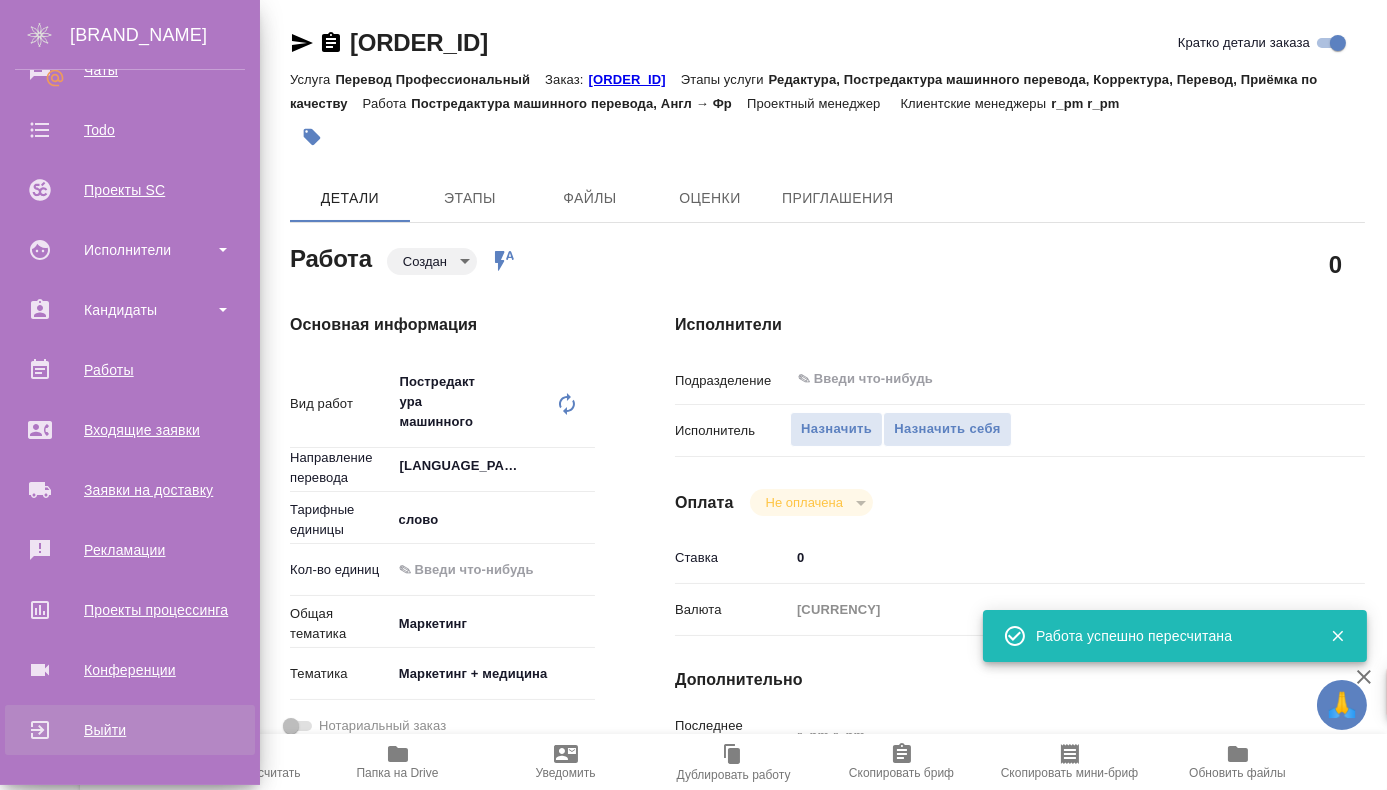 click on "Выйти" at bounding box center (130, 730) 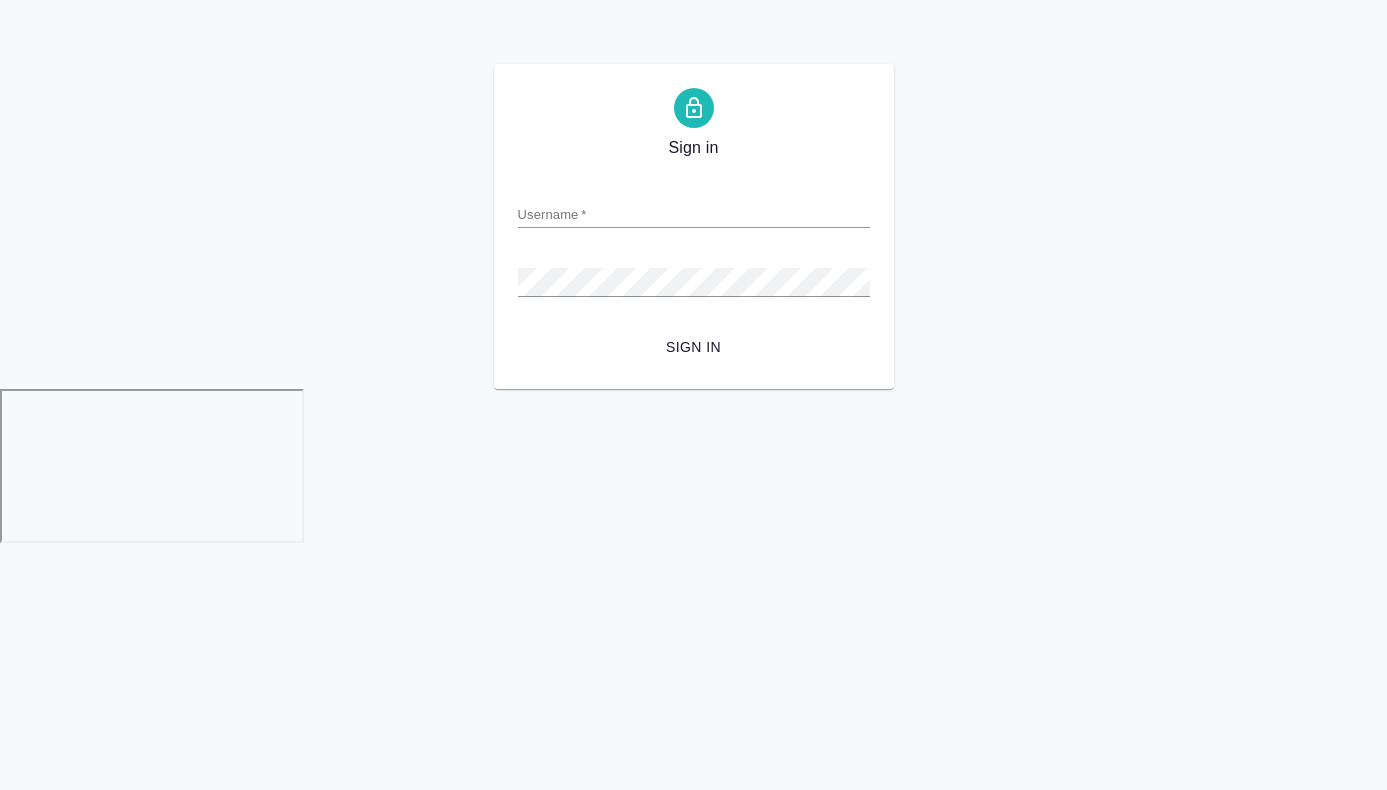 scroll, scrollTop: 0, scrollLeft: 0, axis: both 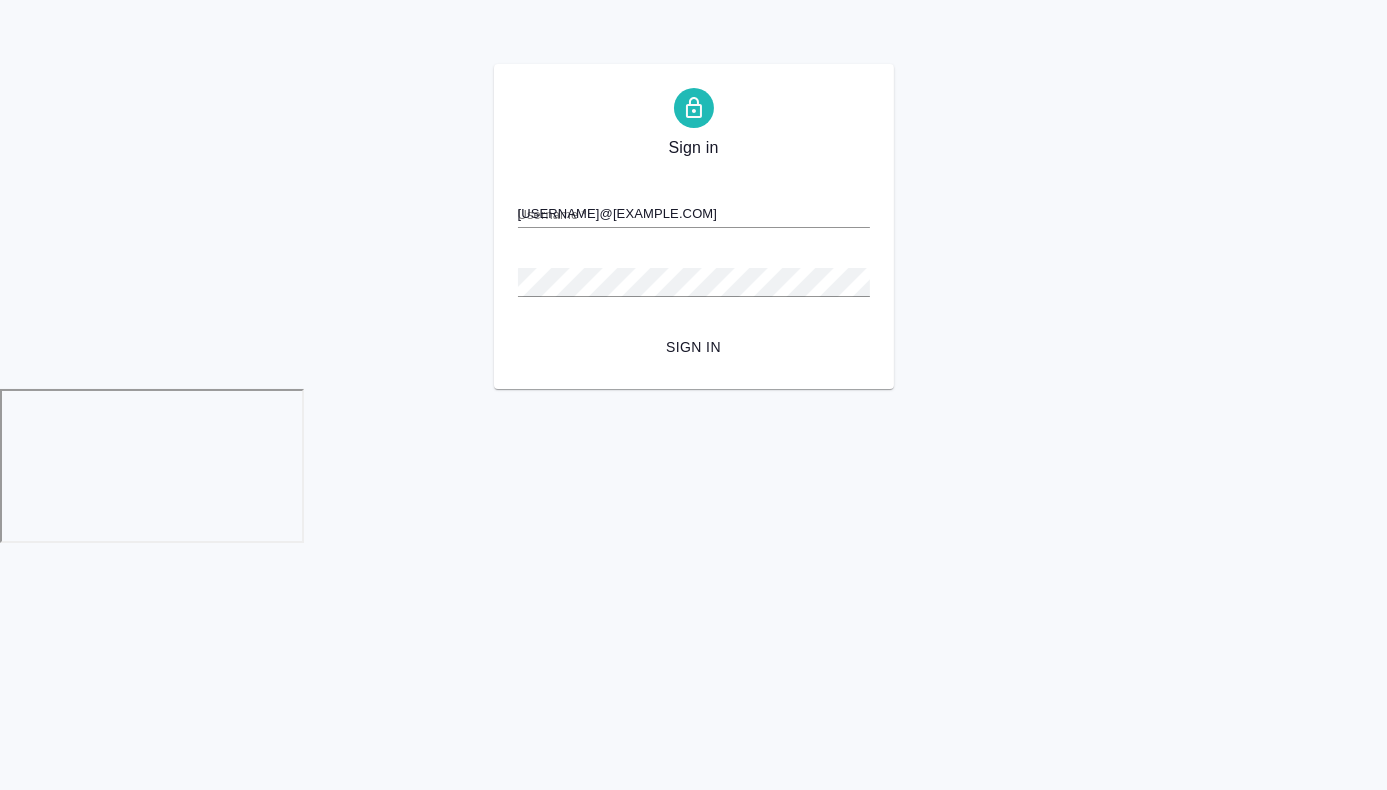 click on "[USERNAME]@[EXAMPLE.COM]" at bounding box center [694, 214] 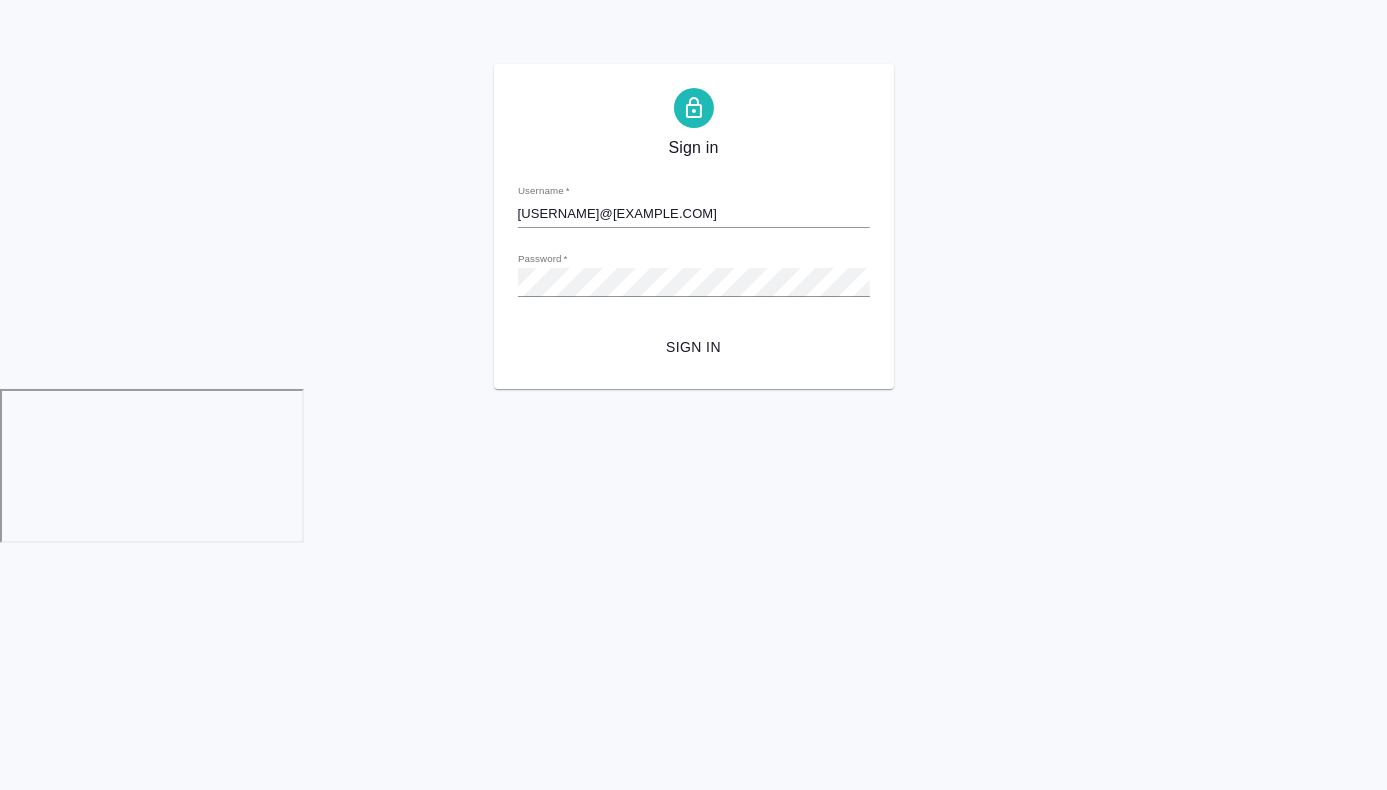 click on "[USERNAME]@[EXAMPLE.COM]" at bounding box center (694, 214) 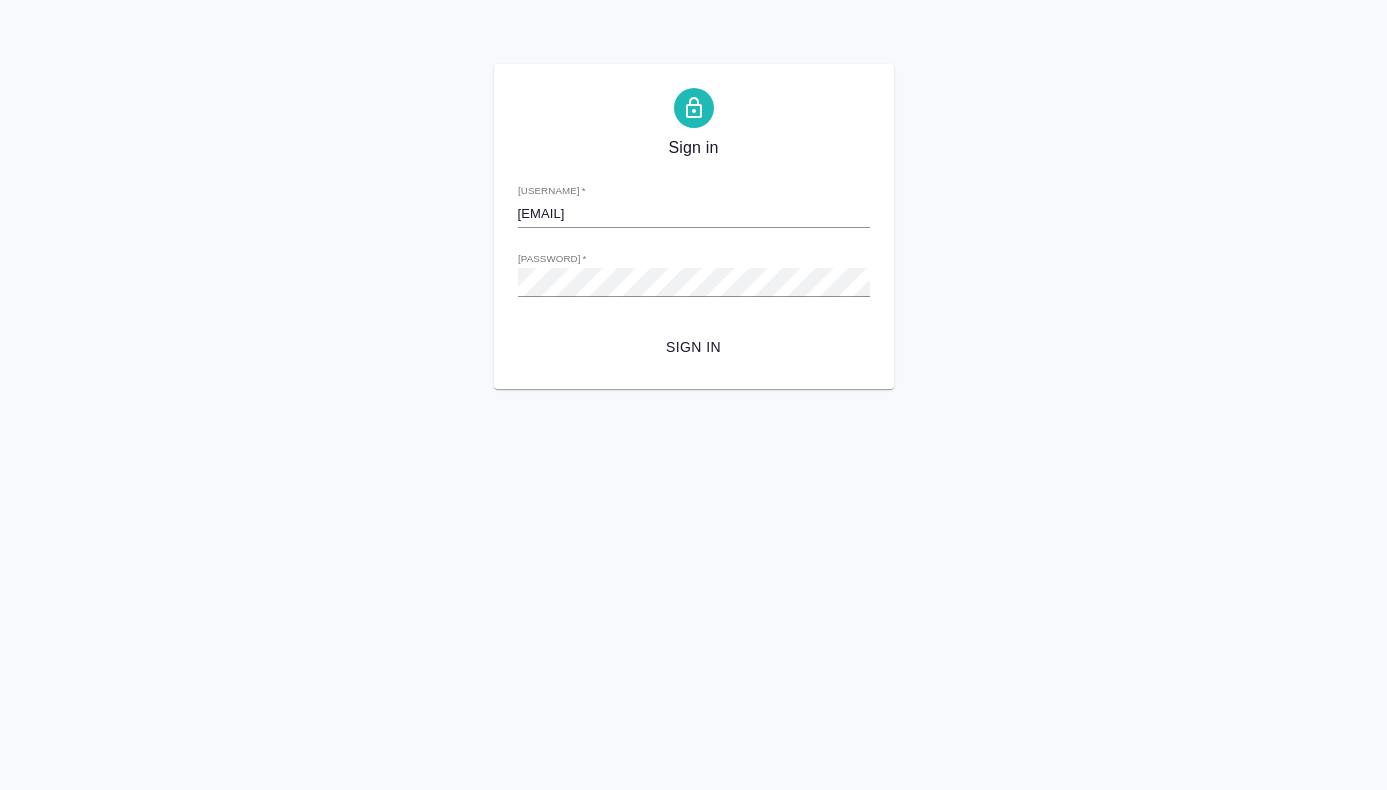 scroll, scrollTop: 0, scrollLeft: 0, axis: both 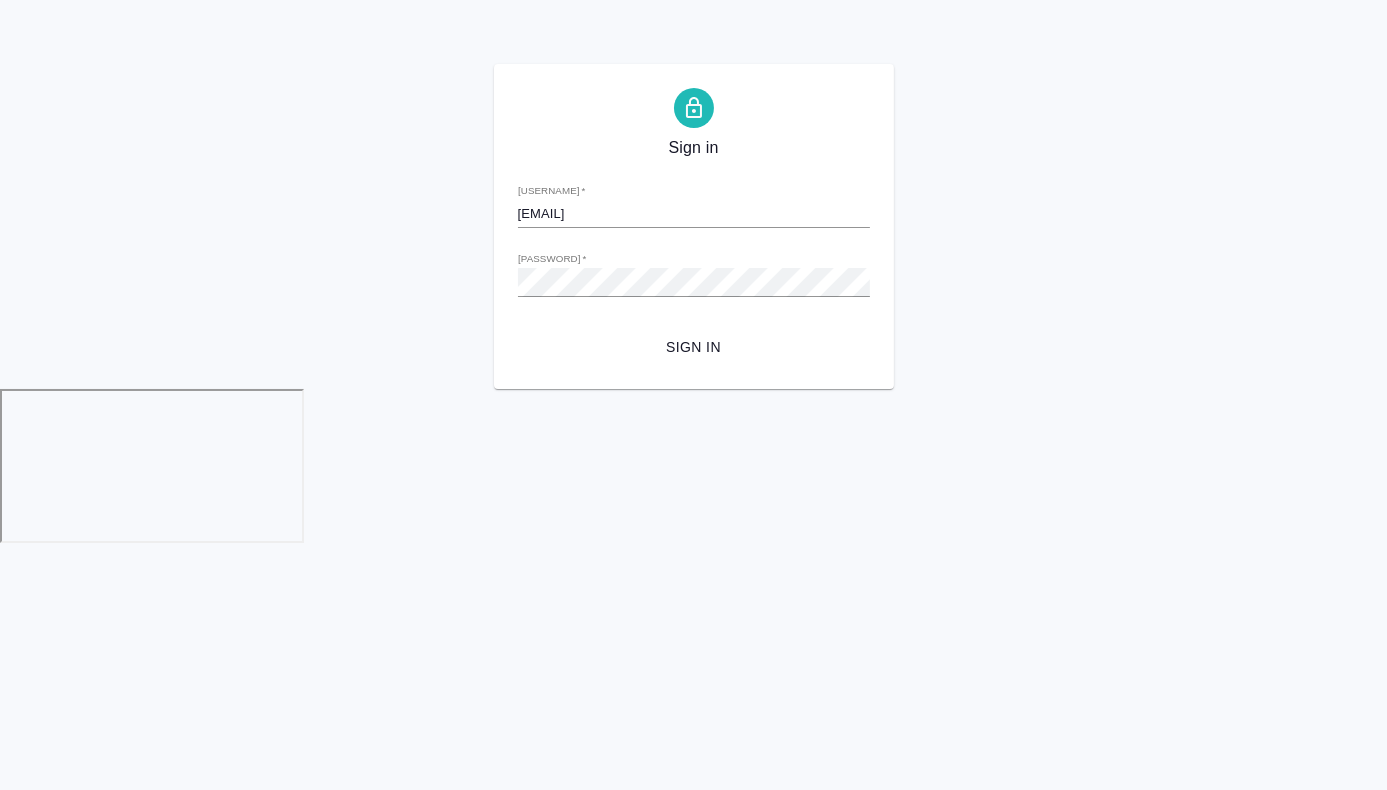 type on "m.chepelev@awatera.com" 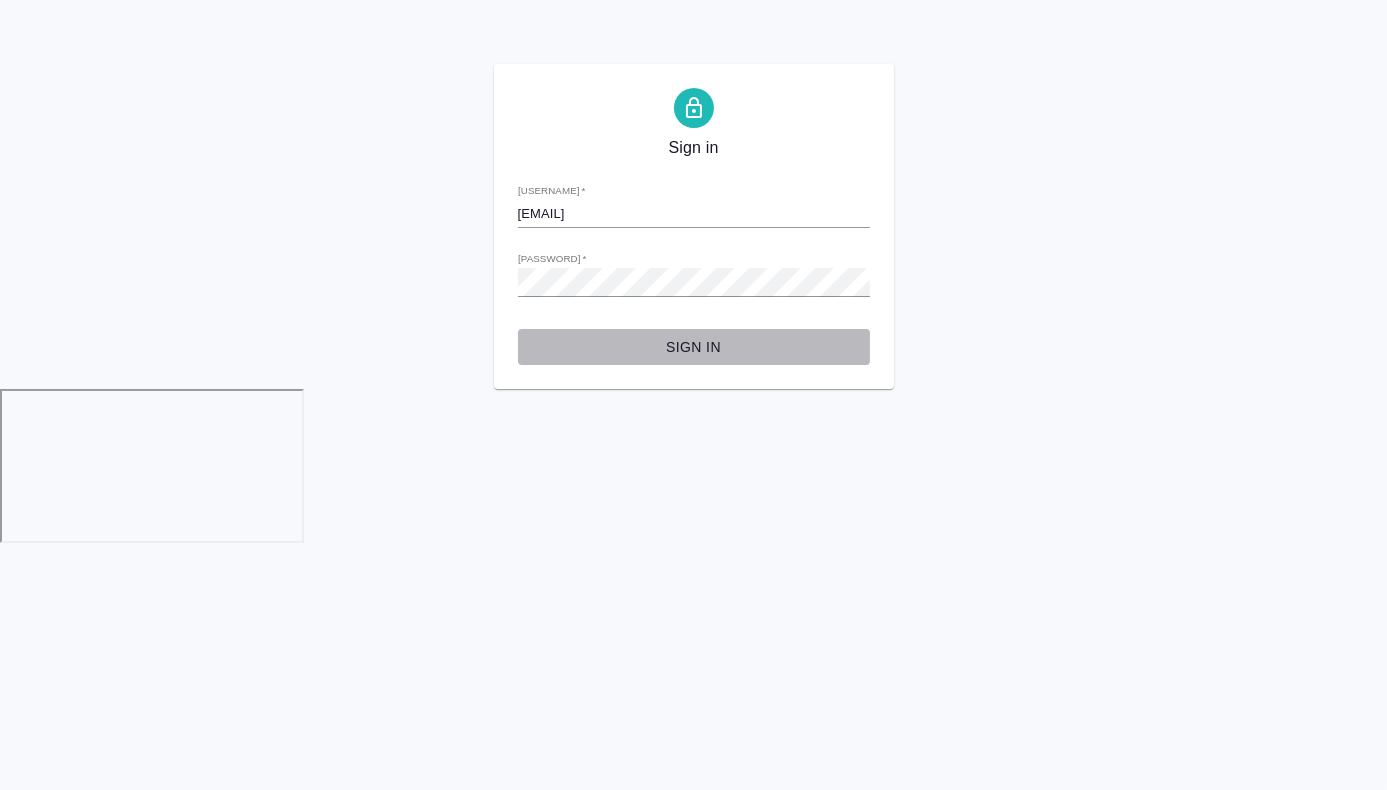 click on "Sign in" at bounding box center (694, 347) 